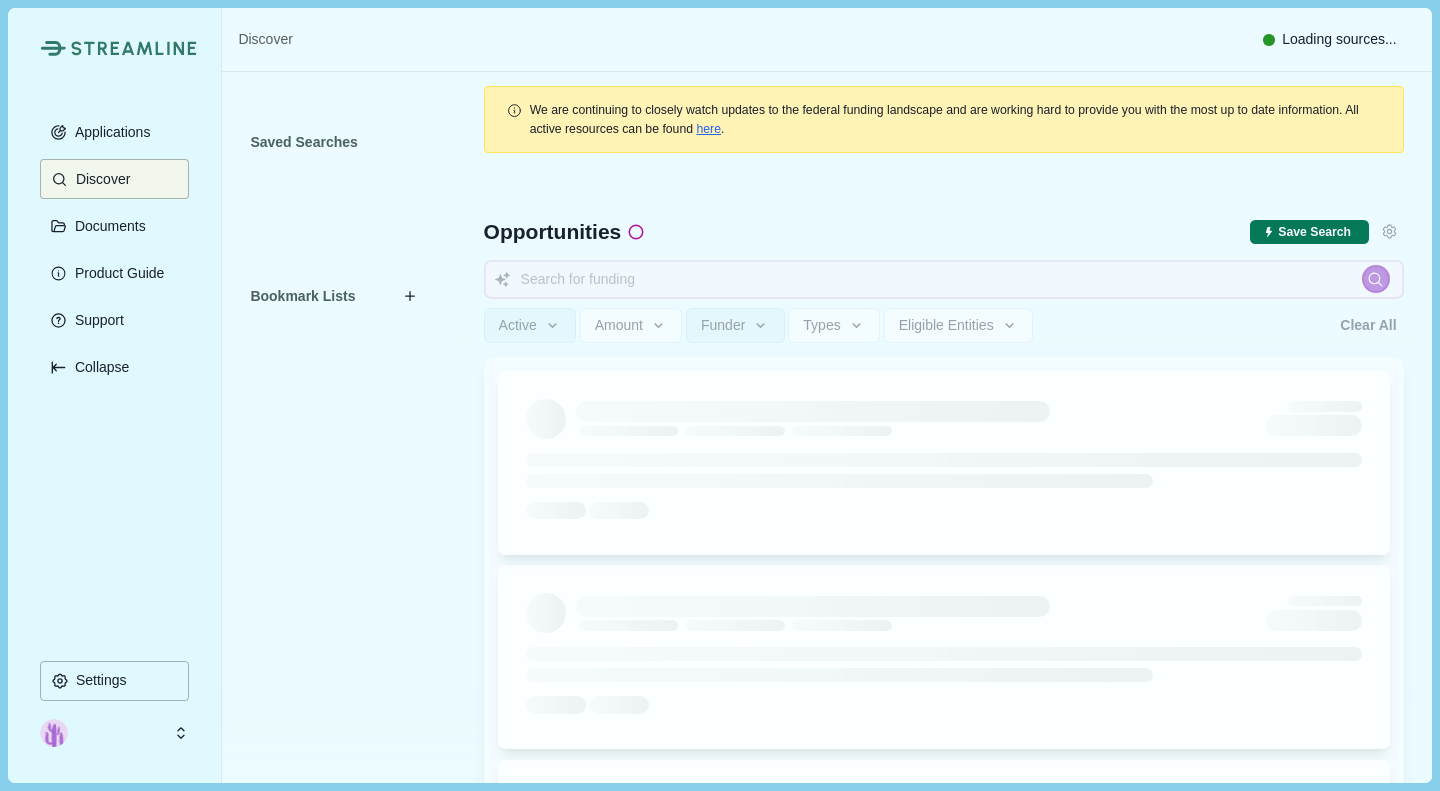scroll, scrollTop: 0, scrollLeft: 0, axis: both 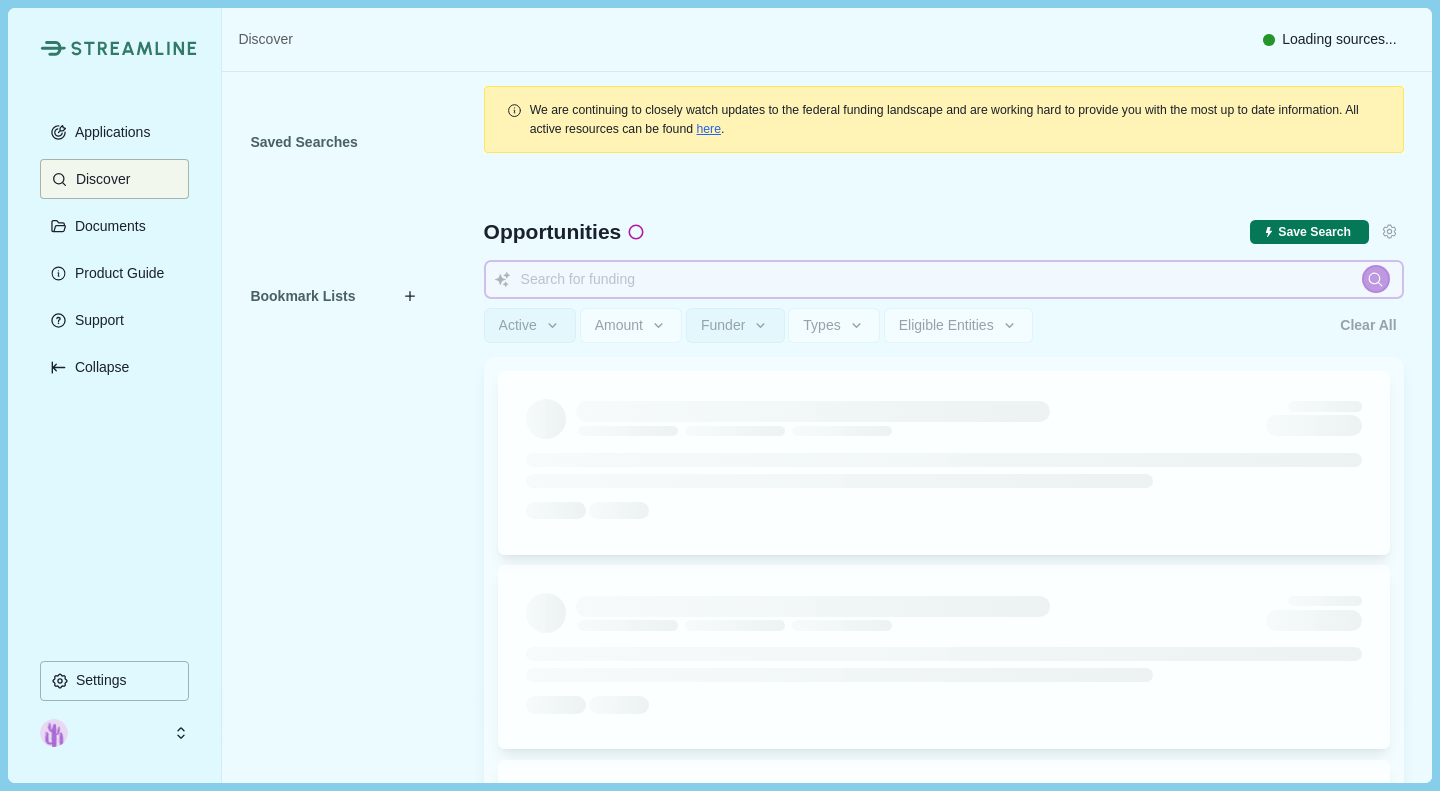 click at bounding box center [944, 279] 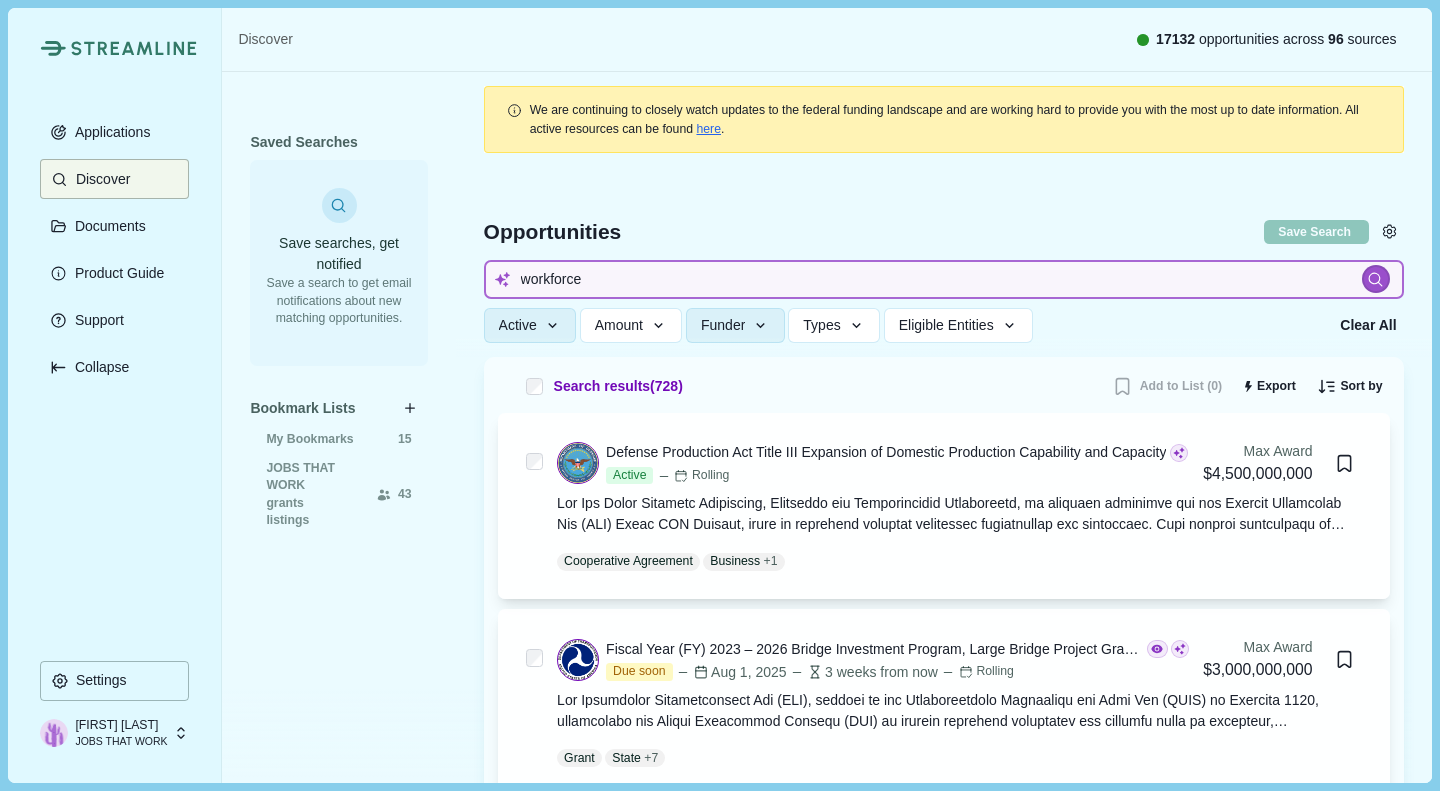 type on "workforce" 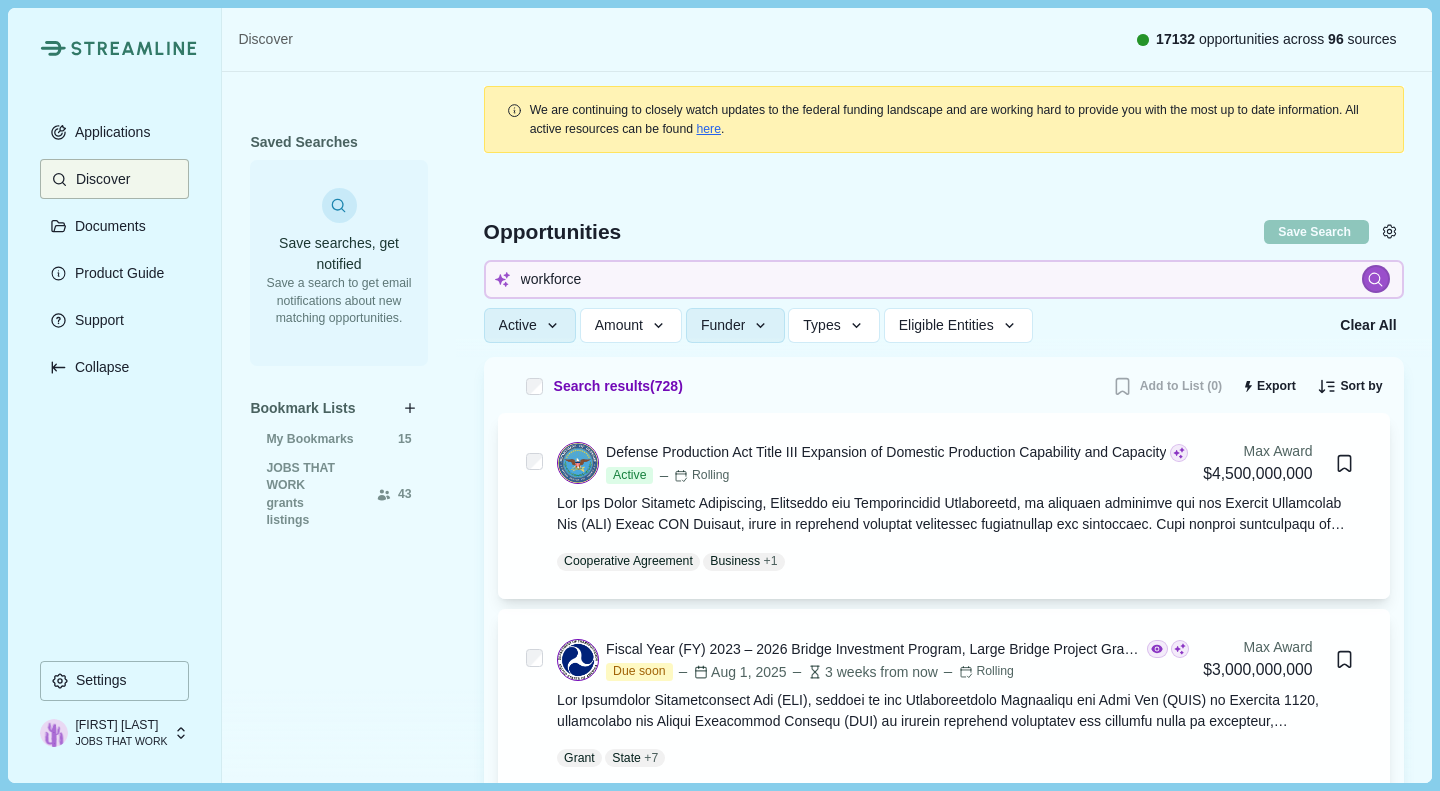 click at bounding box center (1376, 279) 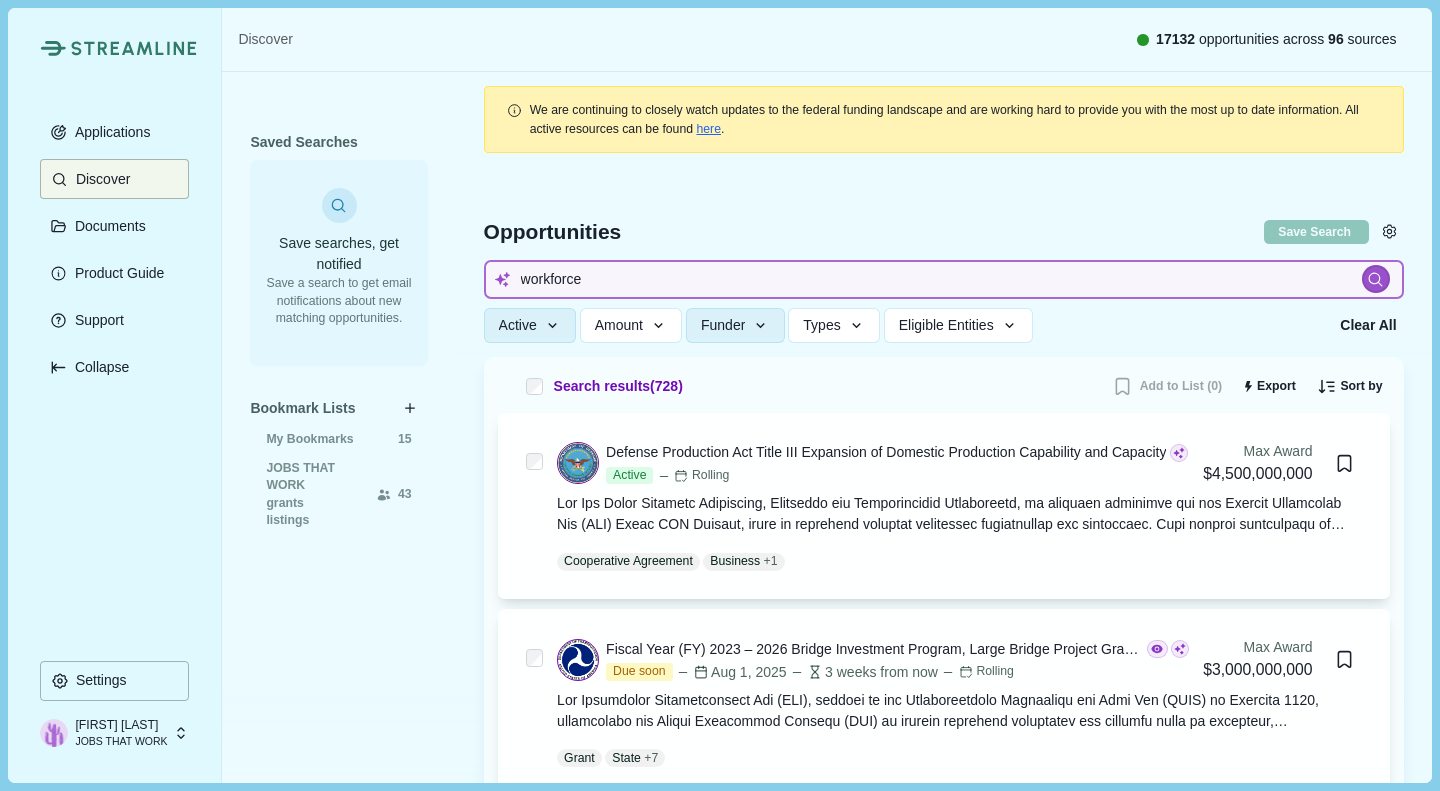 click on "workforce" at bounding box center [944, 279] 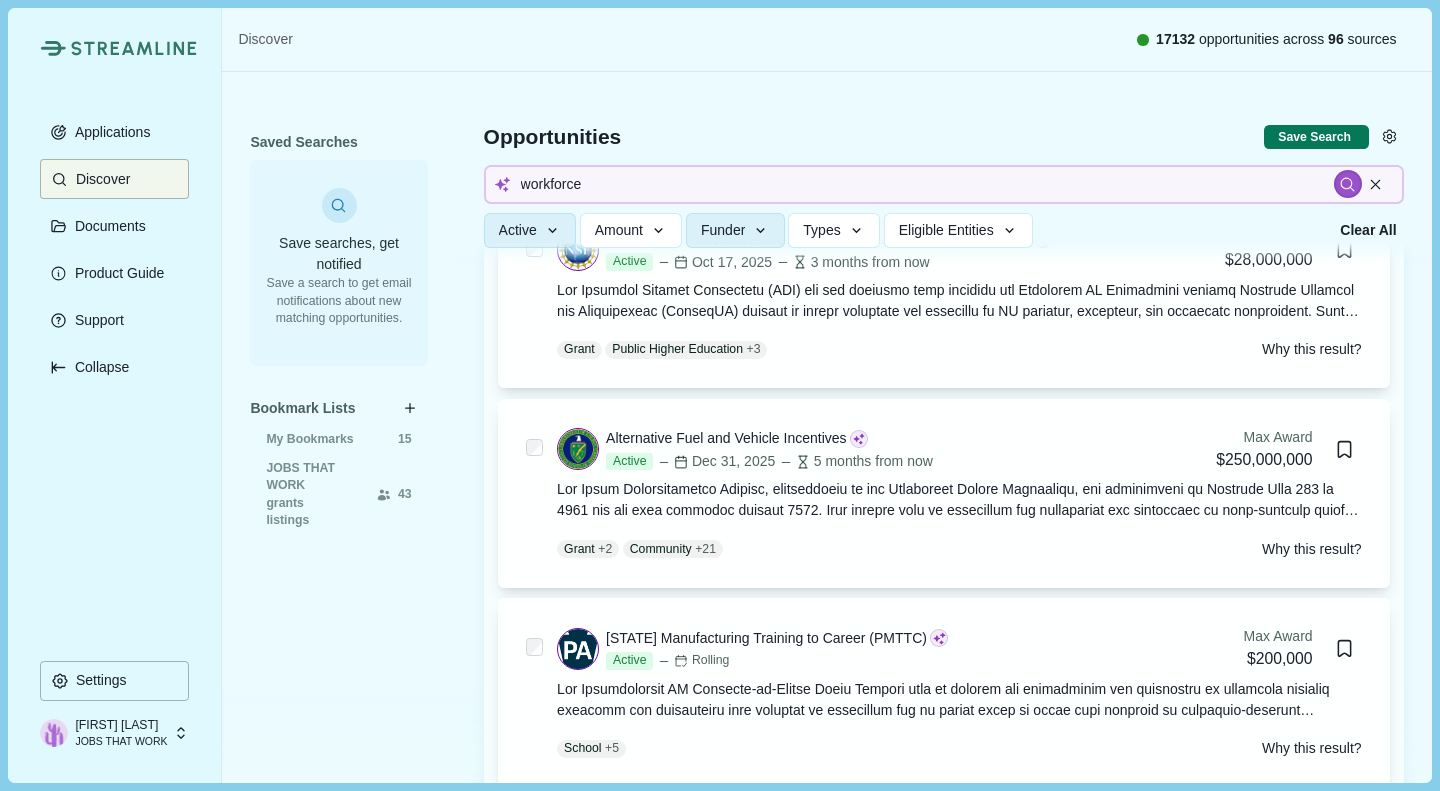 scroll, scrollTop: 2008, scrollLeft: 0, axis: vertical 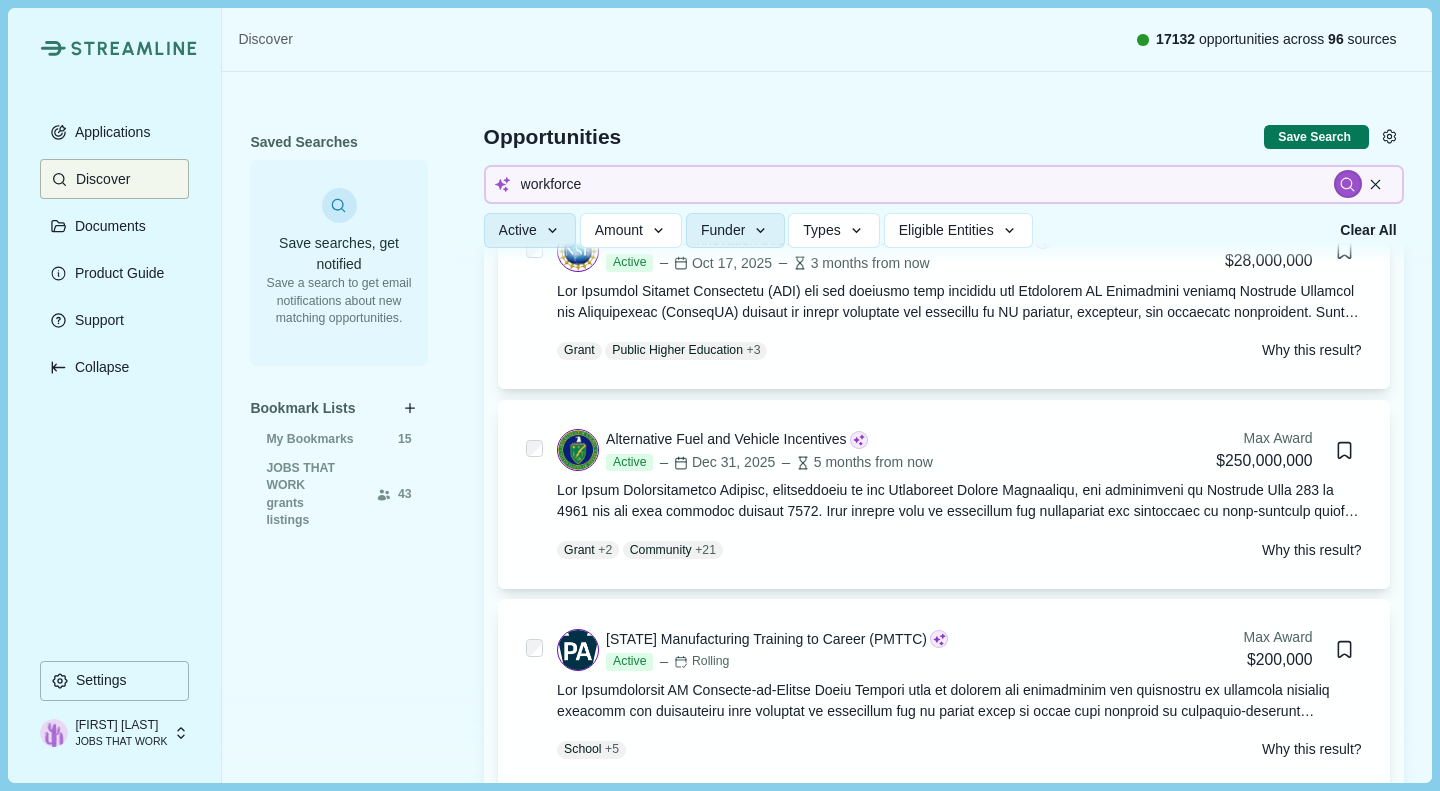 click at bounding box center [761, 231] 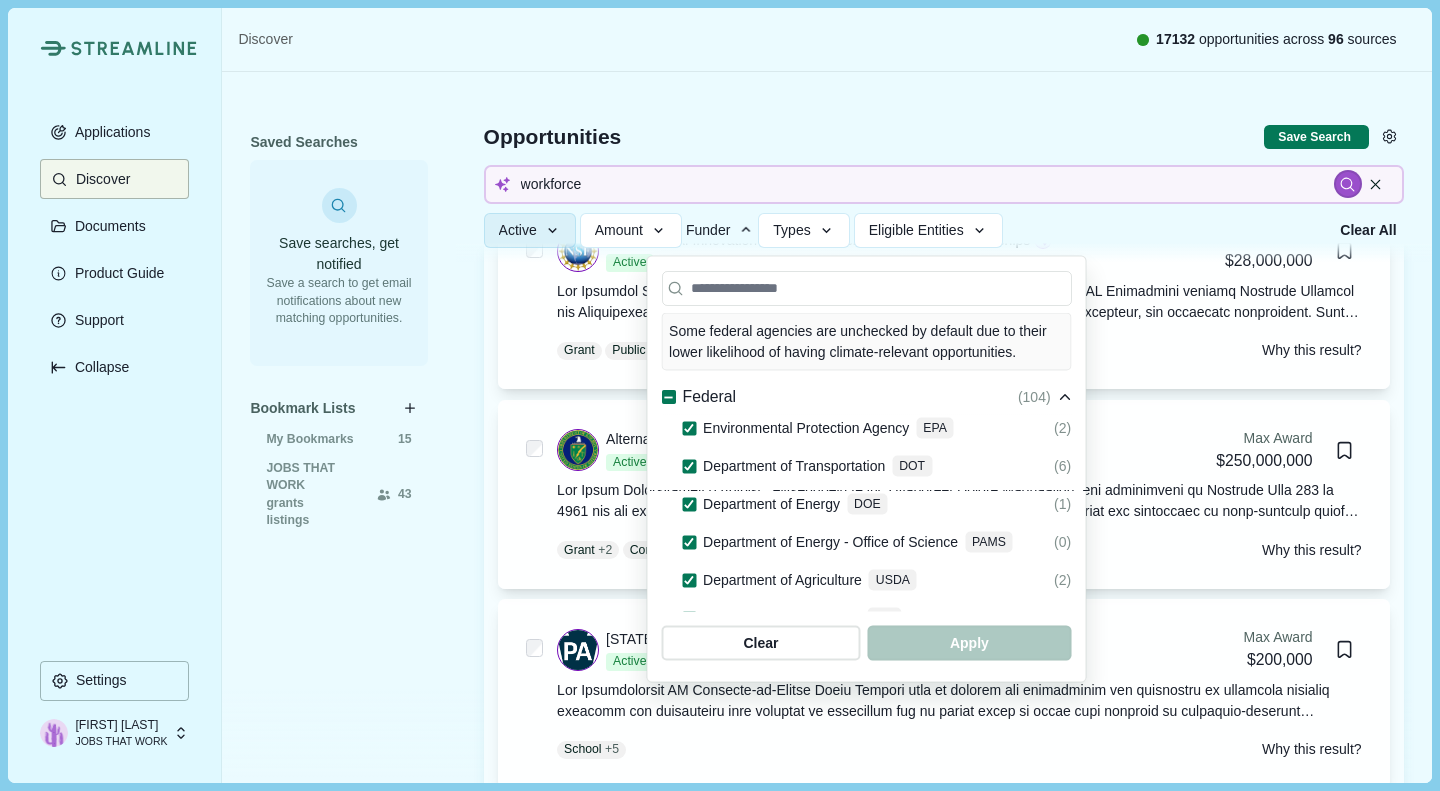click at bounding box center [668, 397] 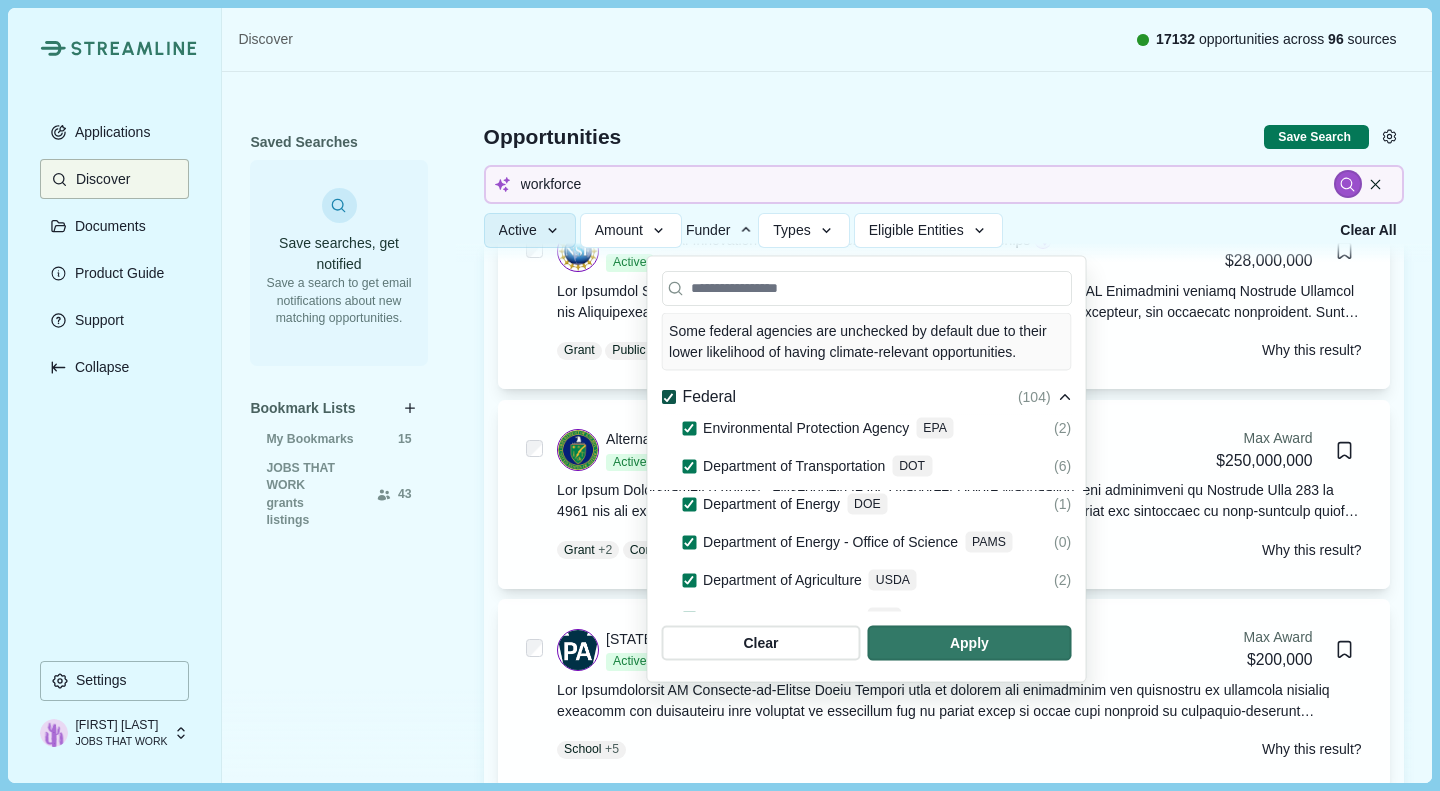 click at bounding box center [668, 397] 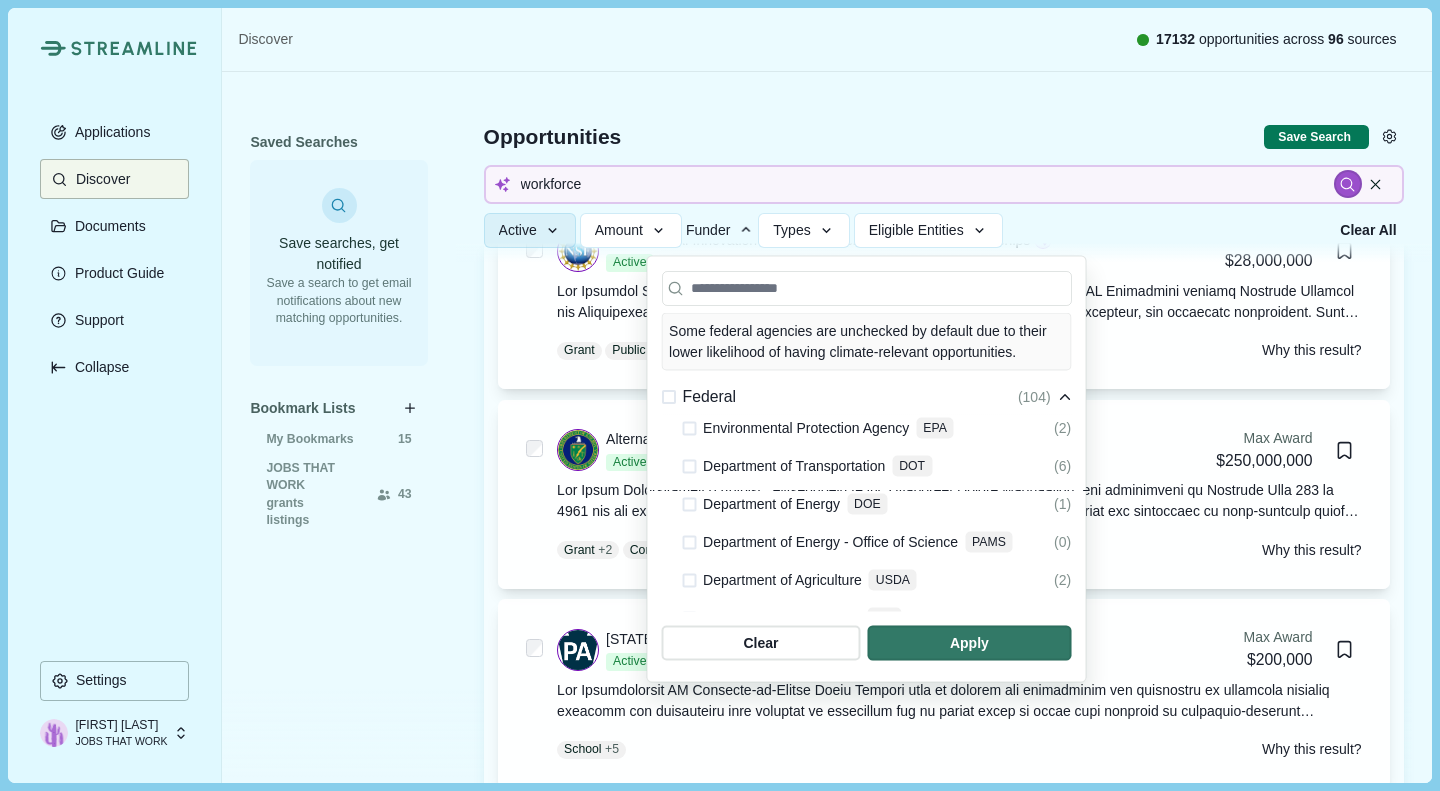 click at bounding box center [969, 643] 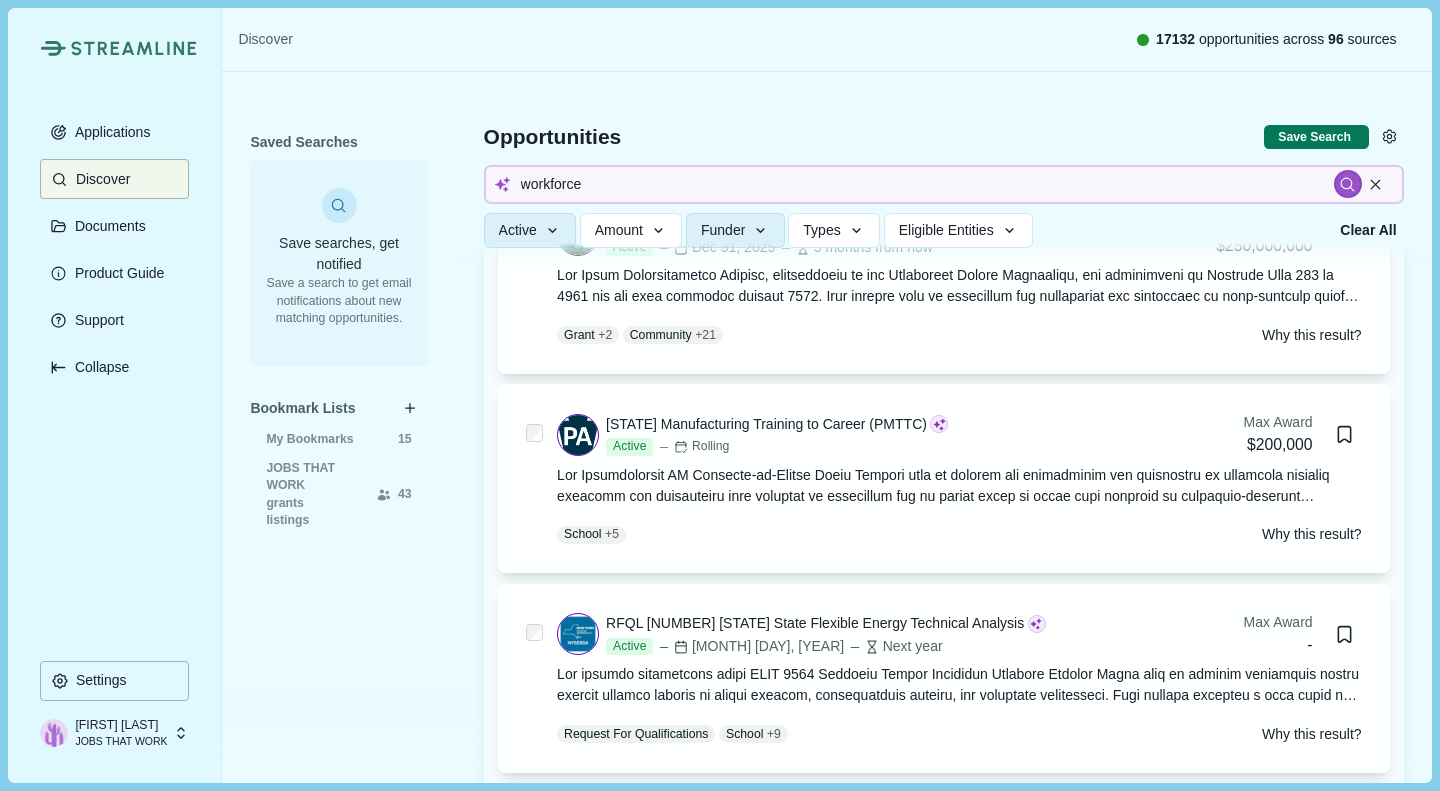 scroll, scrollTop: 1381, scrollLeft: 0, axis: vertical 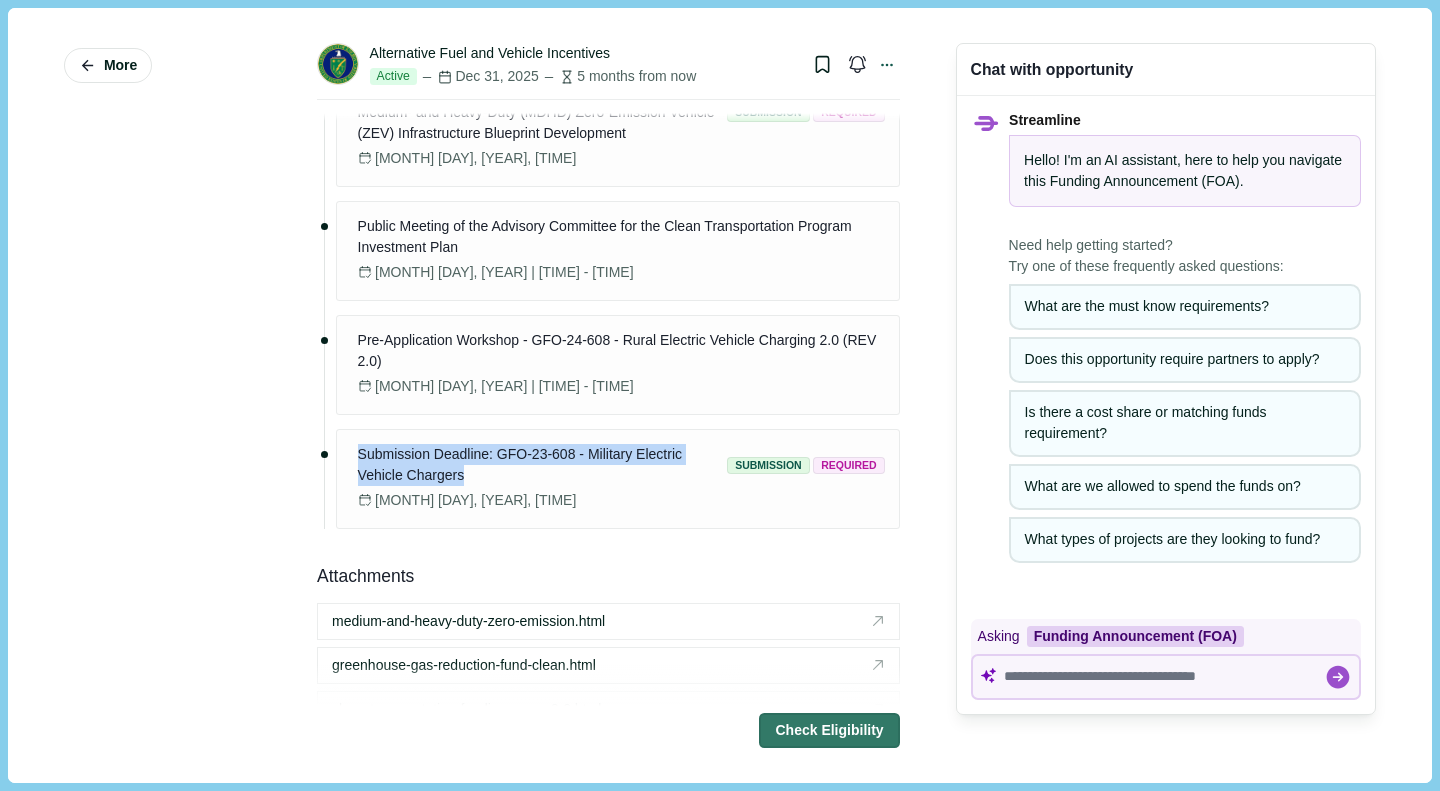 drag, startPoint x: 470, startPoint y: 492, endPoint x: 341, endPoint y: 466, distance: 131.59407 